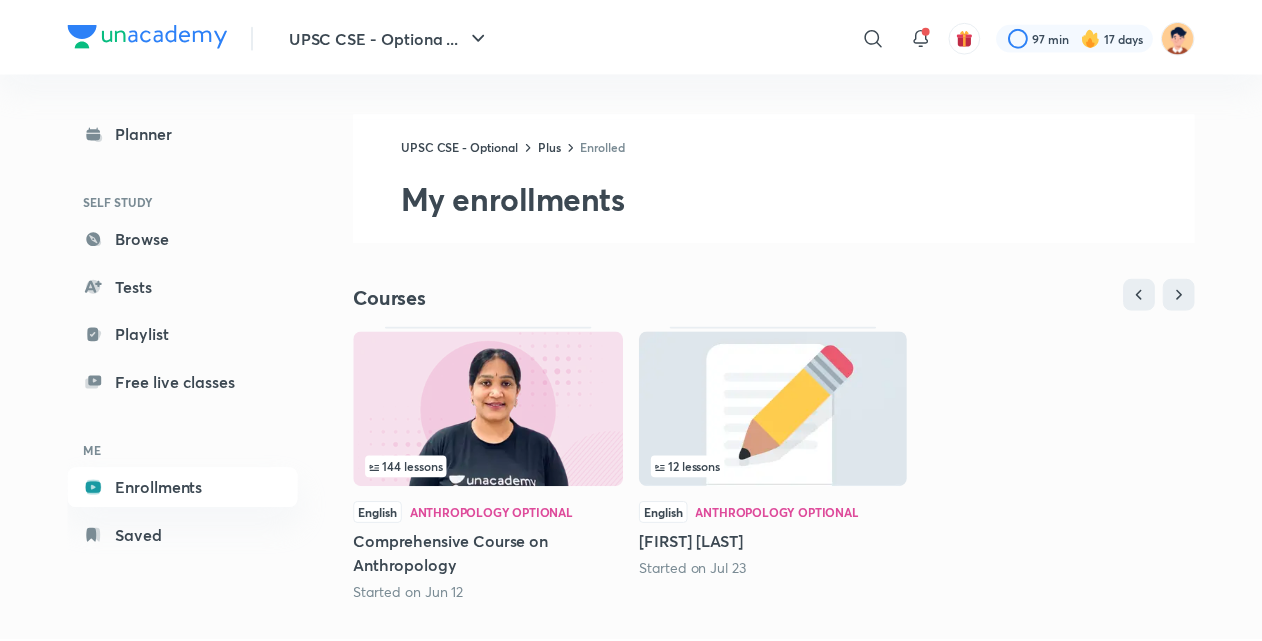scroll, scrollTop: 0, scrollLeft: 0, axis: both 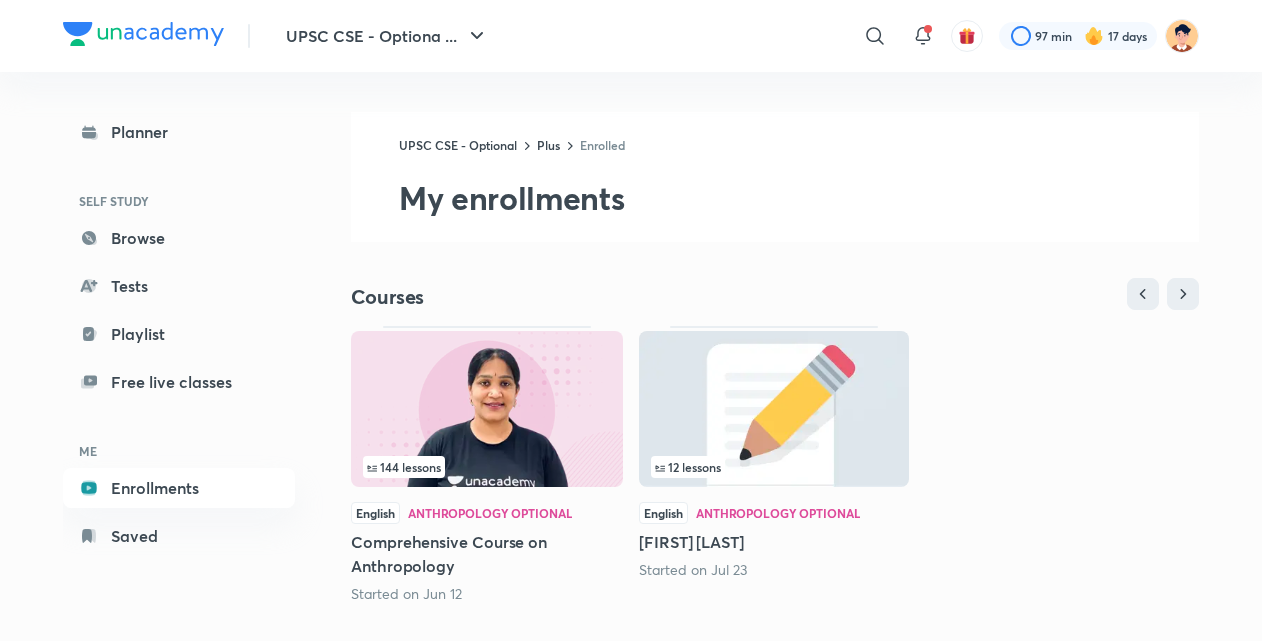 click on "Comprehensive Course on Anthropology" at bounding box center [487, 554] 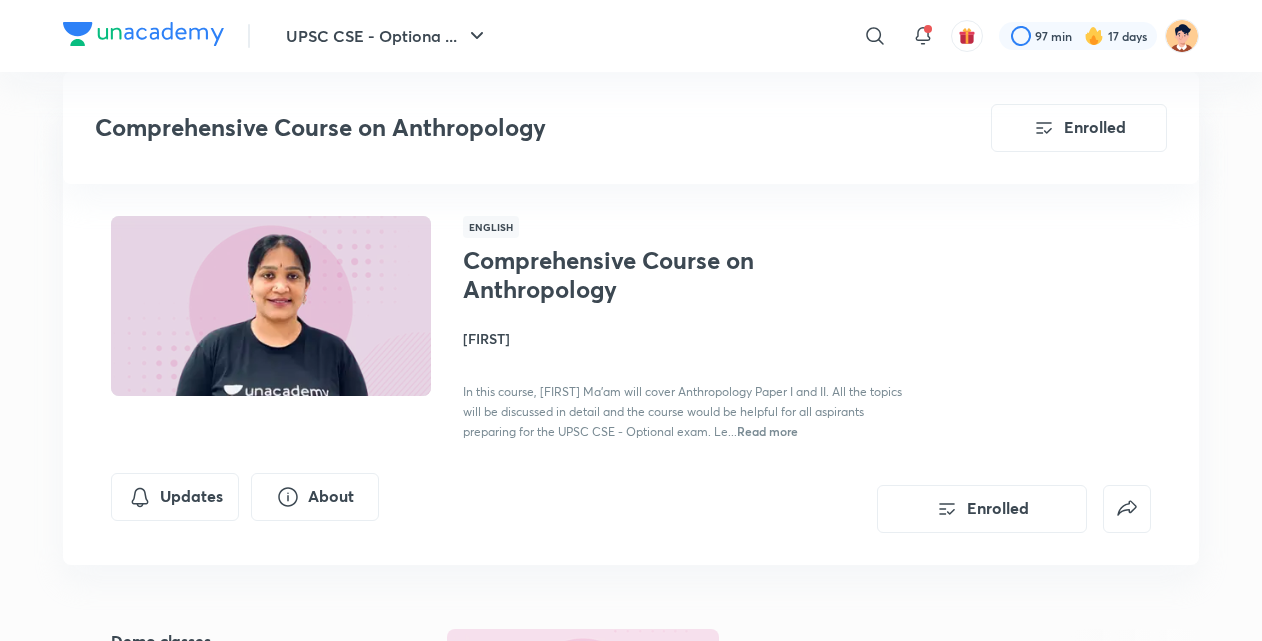 scroll, scrollTop: 561, scrollLeft: 0, axis: vertical 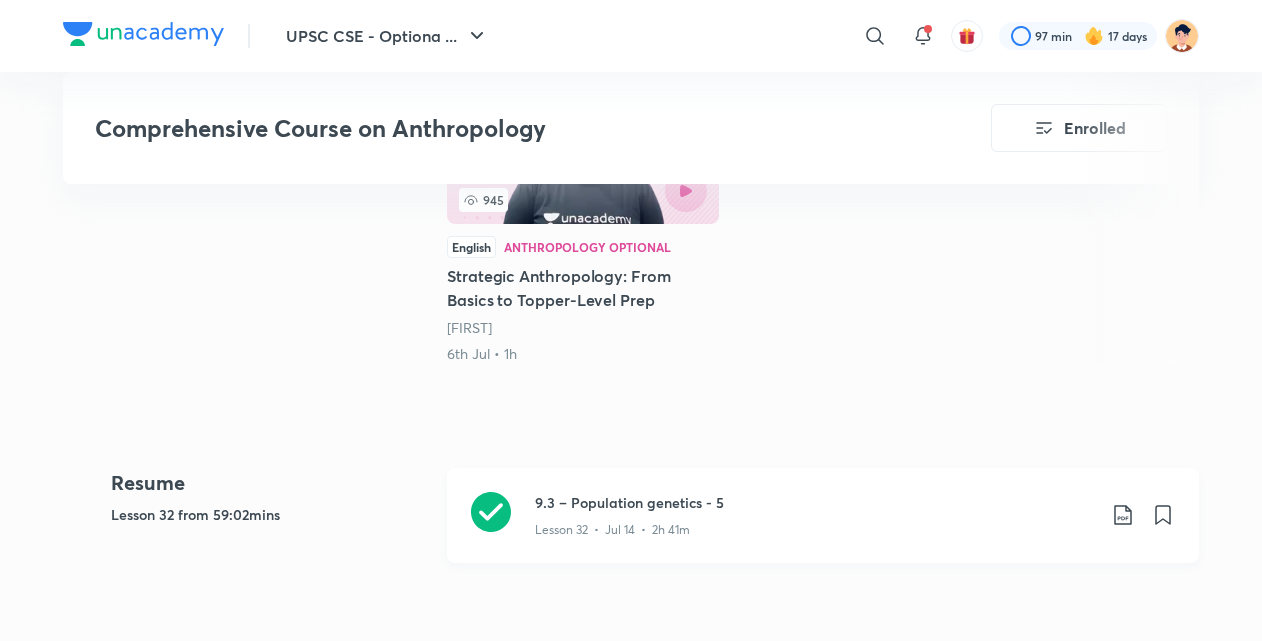 click on "Lesson 32  •  Jul 14  •  2h 41m" at bounding box center (612, 530) 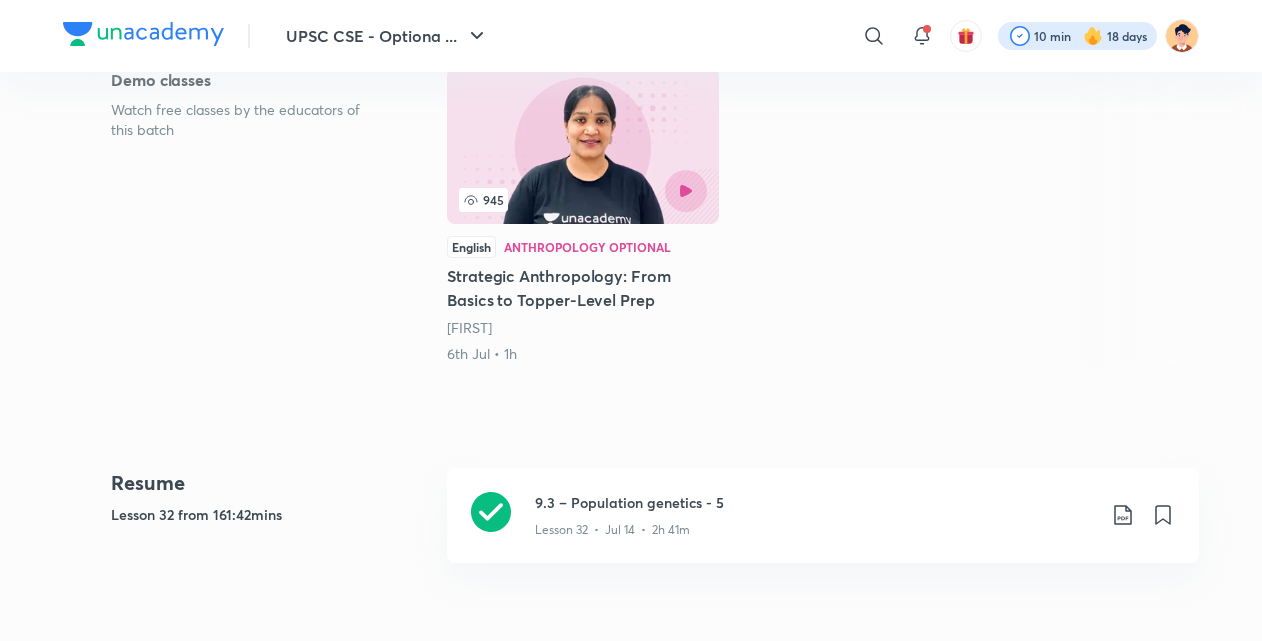 scroll, scrollTop: 561, scrollLeft: 0, axis: vertical 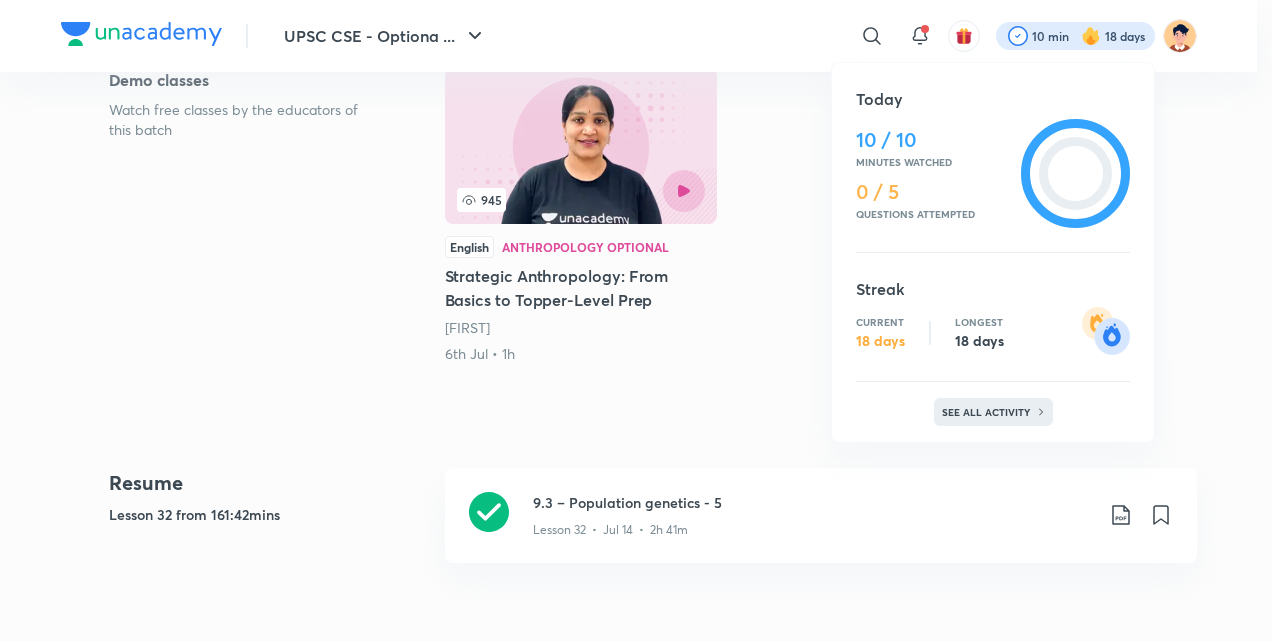 click on "See all activity" at bounding box center (993, 412) 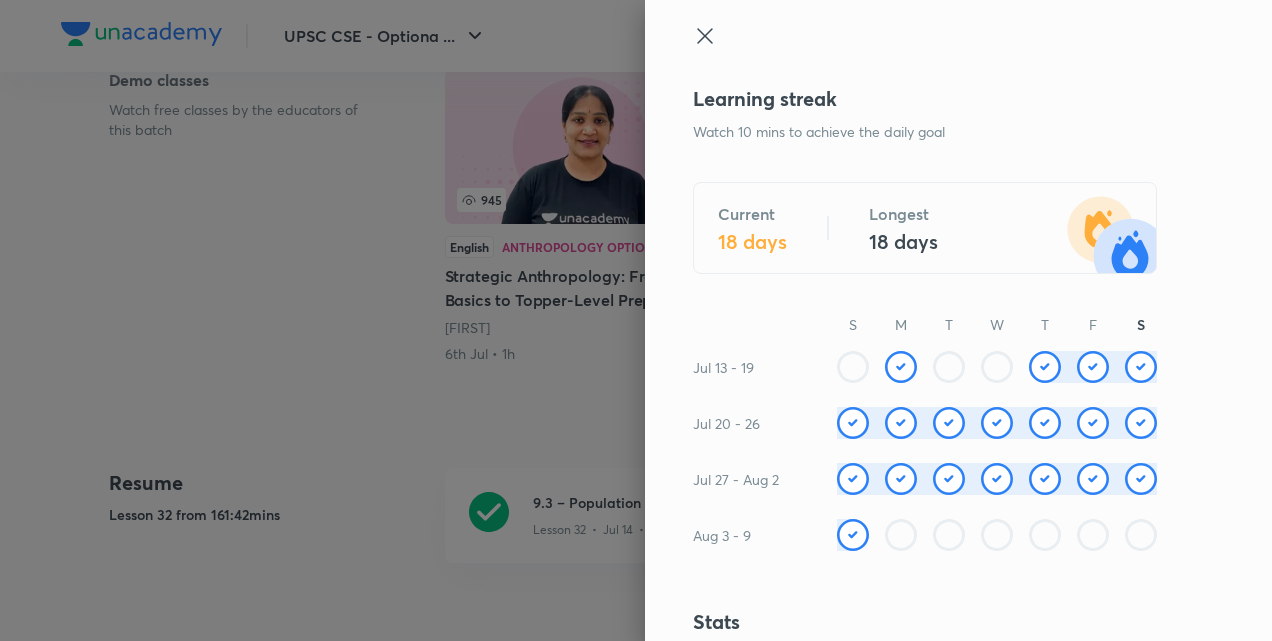 click on "Learning streak Watch 10 mins to achieve the daily goal Current 18 days Longest 18 days S M T W T F S Jul 13 - 19 Jul 20 - 26 Jul 27 - Aug 2 Aug 3 - 9 Stats Total watch minutes 12,338 mins Lessons completed 123 Tests completed 4 Polls answered Questions attempted Leaderboard UPSC CSE -  ... Today Nitesh Bhagat 71 mins  •  0 days streak Abrar  25 mins  •  0 days streak neha  25 mins  •  0 days streak #67 You + See full leaderboard Knowledge hats Teachers' Day hat Unlocked on Sept 1, 2023 Dedicate Brown Hat Unlocked on Jul 21, 2025 Dedicate Purple Hat Unlocked on Dec 13, 2021 Dedicate Blue Hat Unlocked on Nov 24, 2021 Dedicate Green Hat Unlocked on Nov 21, 2021 Dedicate Orange Hat Unlocked on Nov 18, 2021 Dedicate Yellow Hat Unlocked on Nov 18, 2021 Dedicate White Hat Unlocked on Nov 18, 2021 Dedicate Welcome to Unacademy! Joined on Jan 10, 2016 Red Hat Unlock at 50K learning minutes" at bounding box center [958, 320] 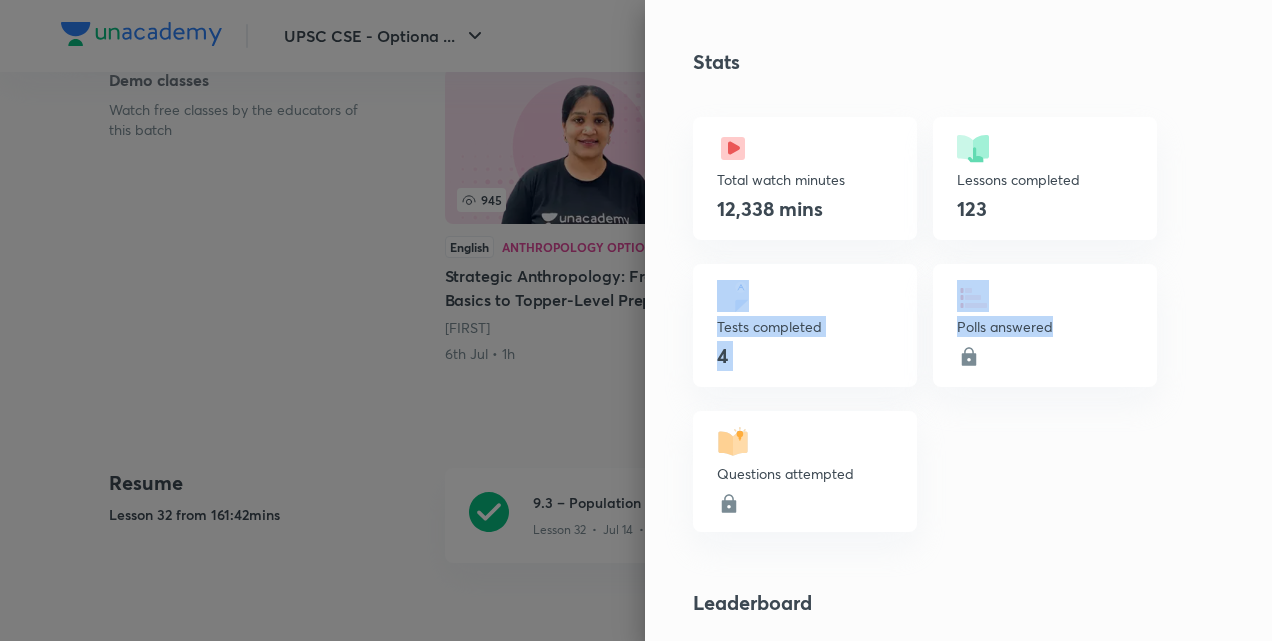 drag, startPoint x: 1254, startPoint y: 220, endPoint x: 1253, endPoint y: 268, distance: 48.010414 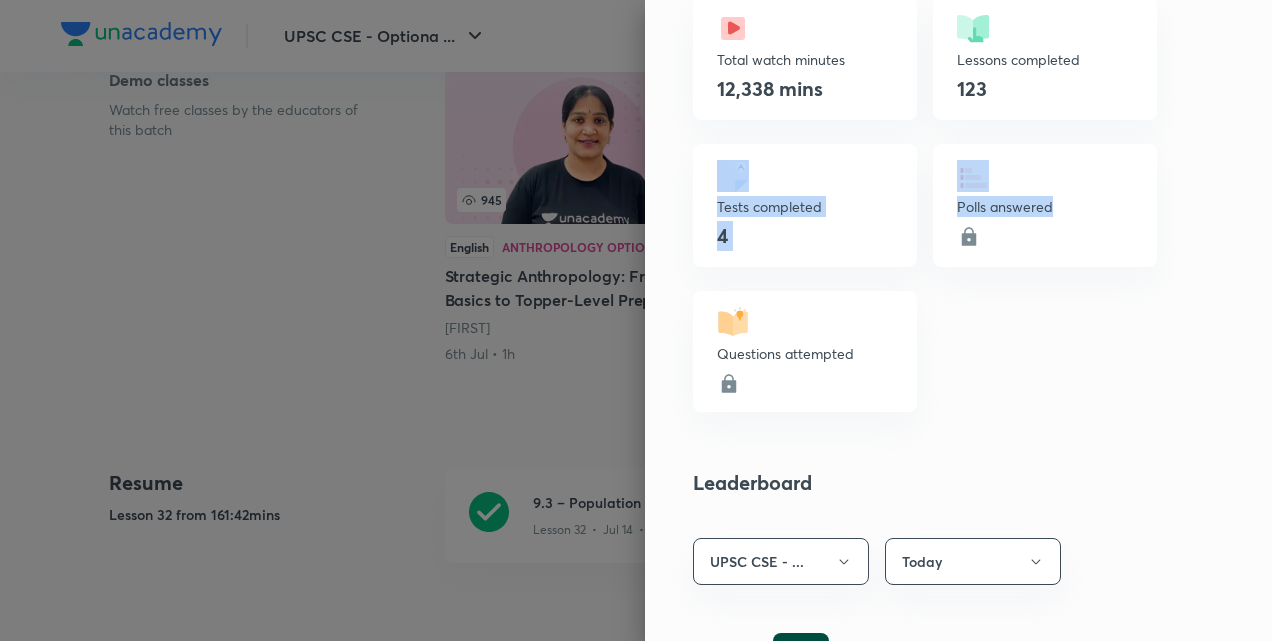 scroll, scrollTop: 590, scrollLeft: 0, axis: vertical 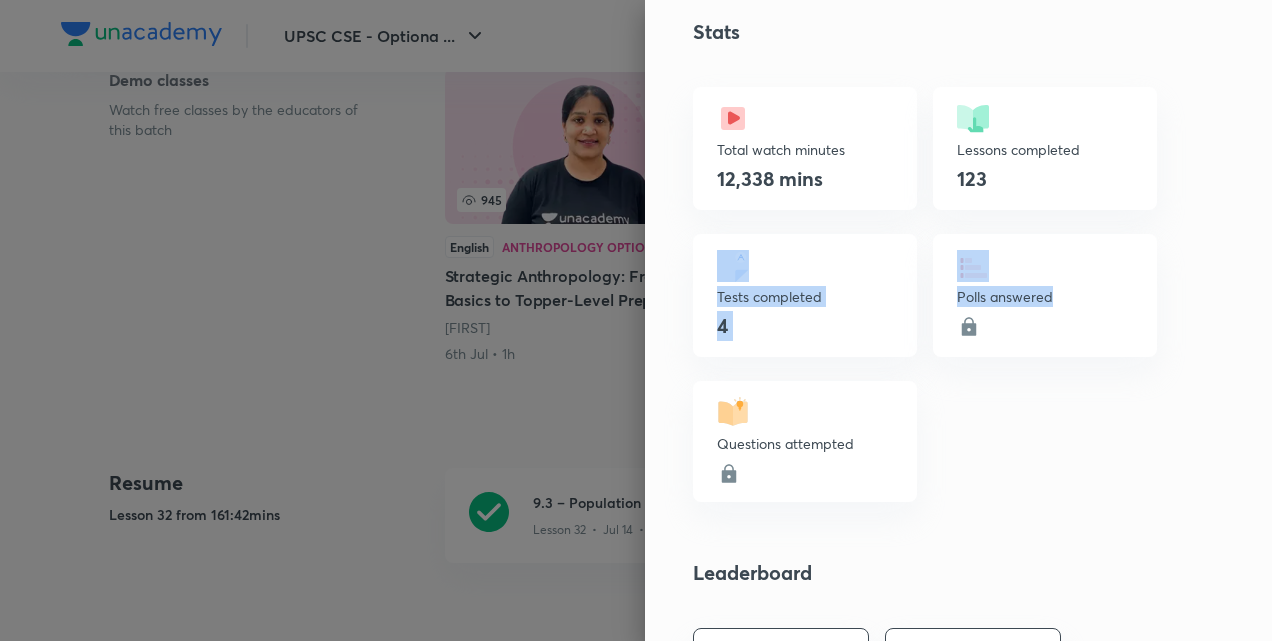 click on "Tests completed 4" at bounding box center (805, 295) 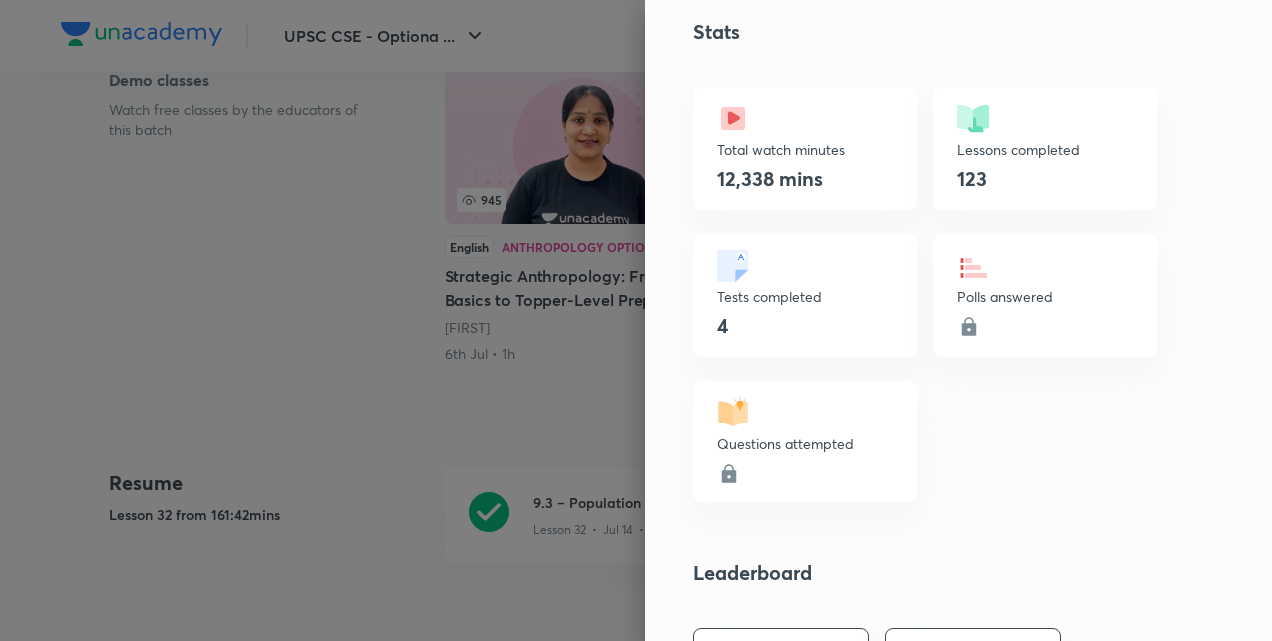 click on "Tests completed" at bounding box center (805, 296) 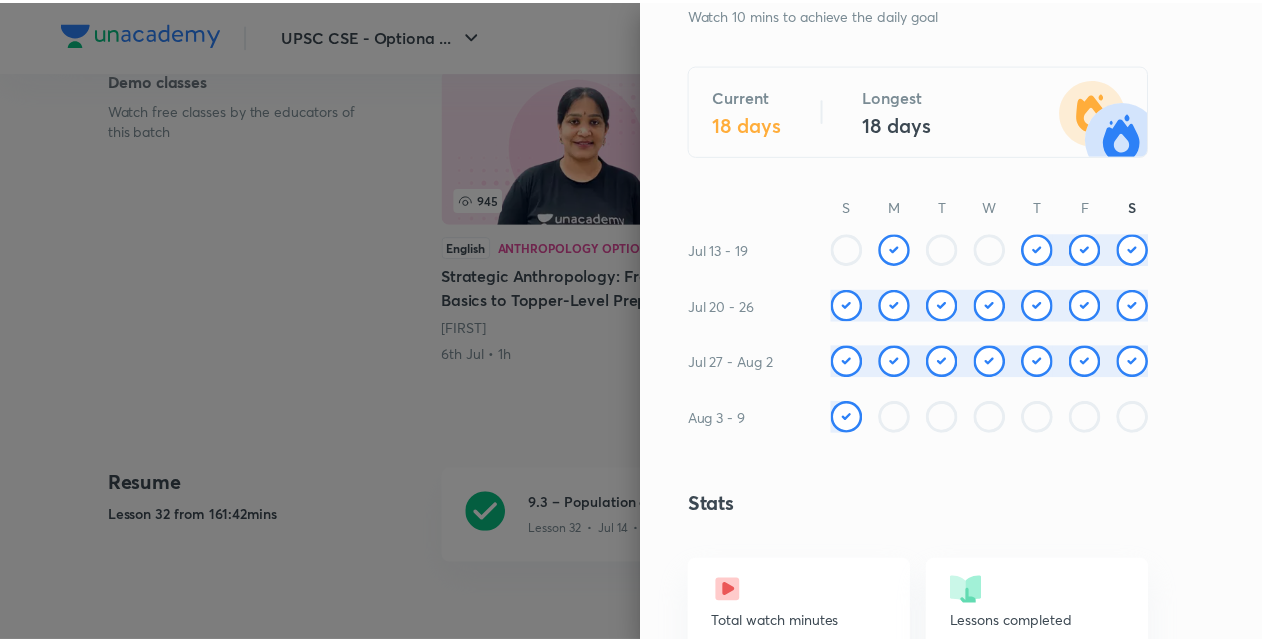 scroll, scrollTop: 0, scrollLeft: 0, axis: both 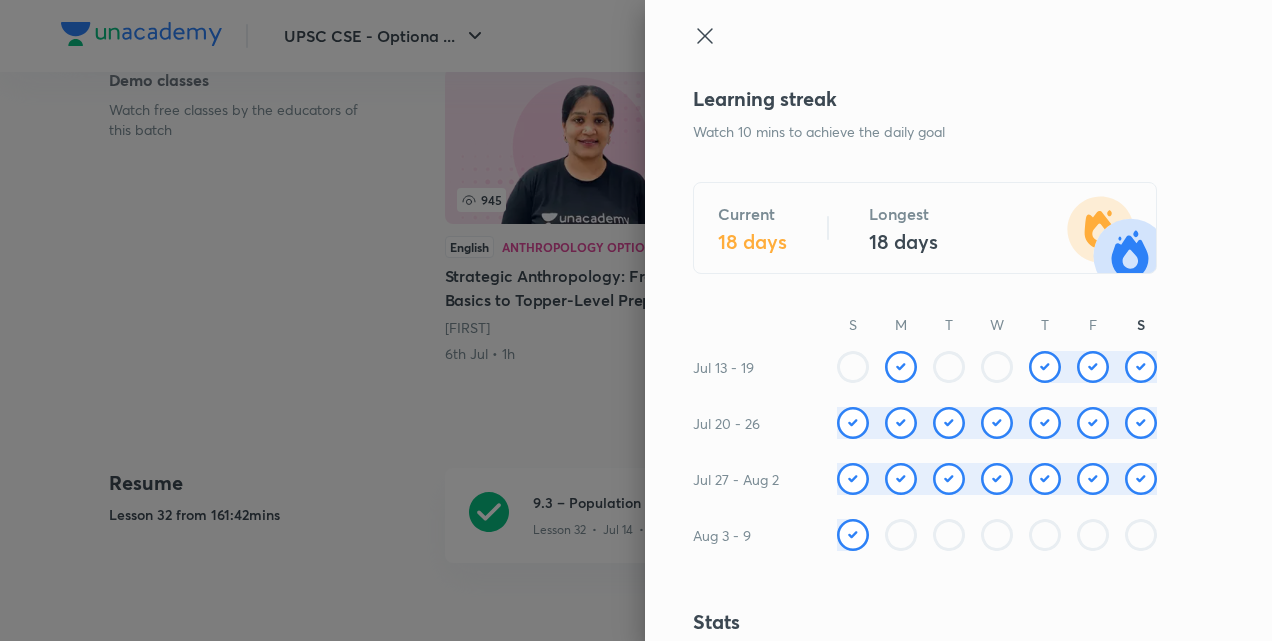 click at bounding box center (949, 423) 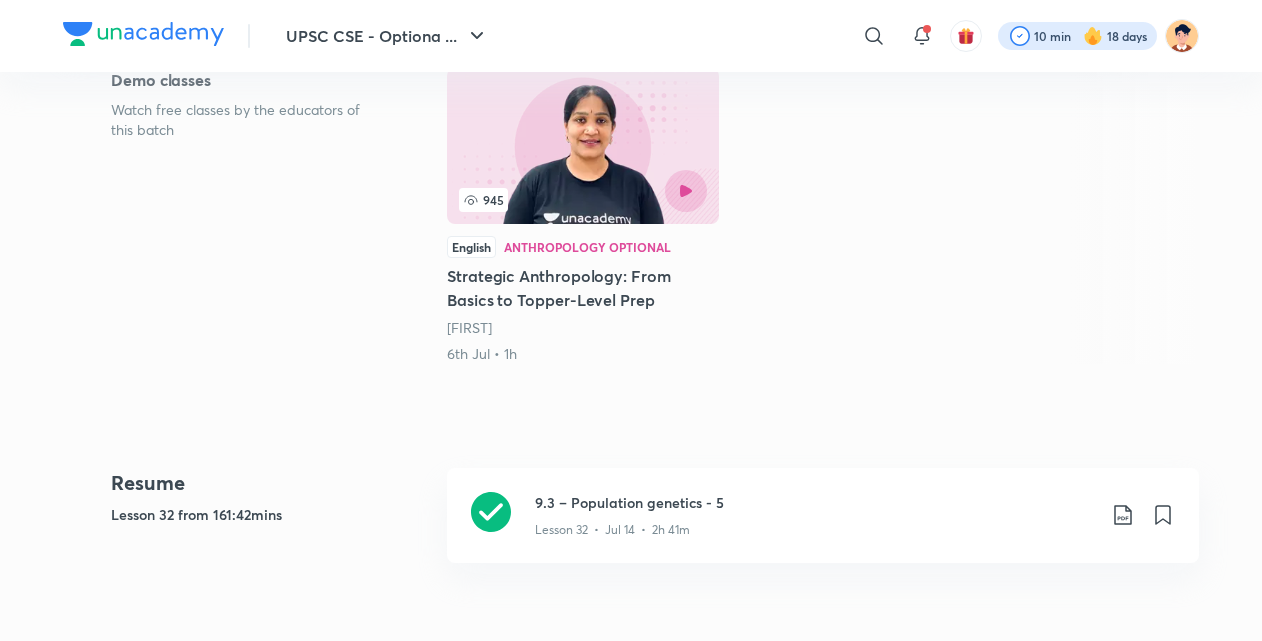 click at bounding box center [1077, 36] 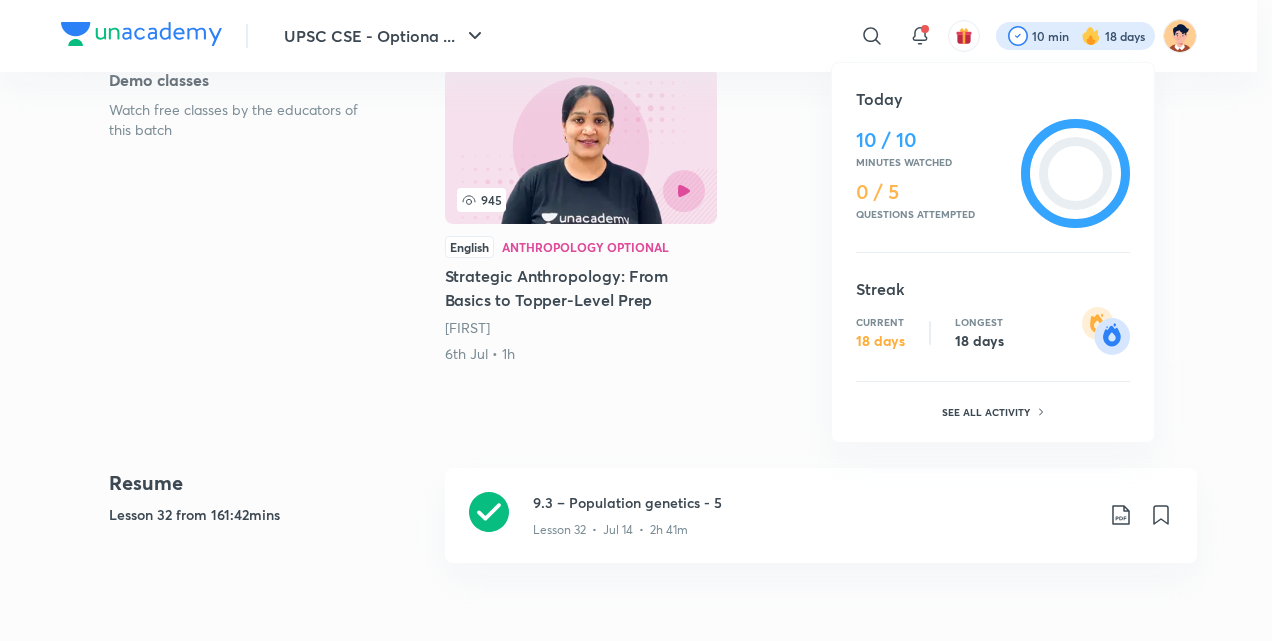 click at bounding box center (636, 320) 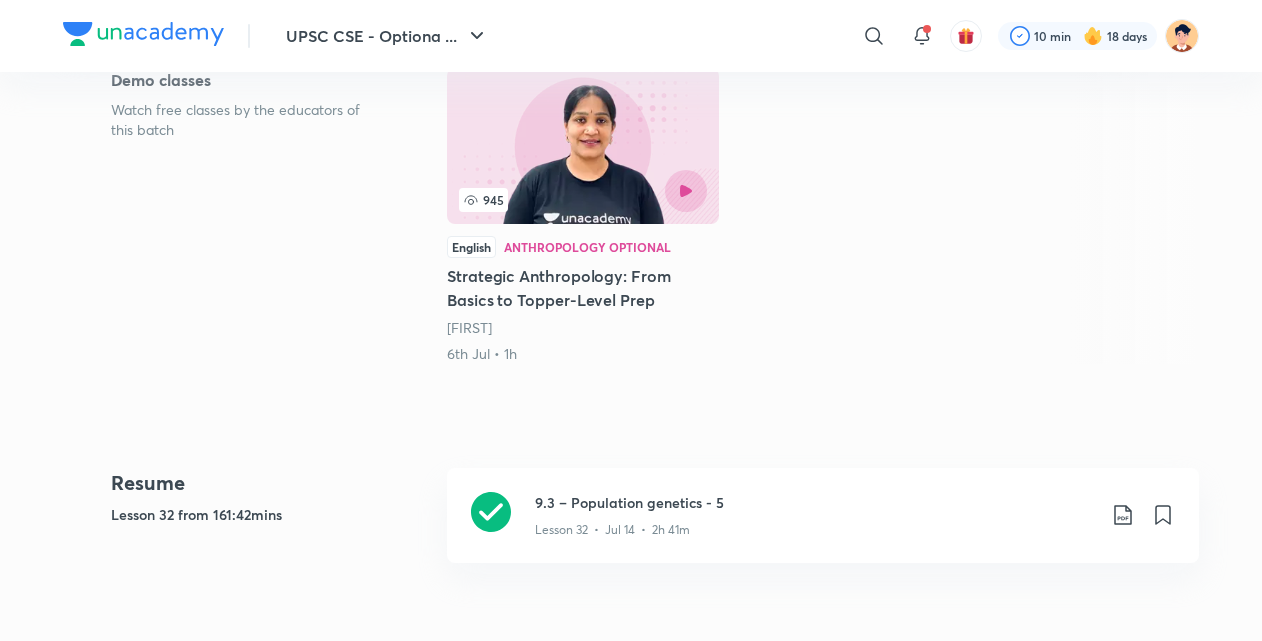 click at bounding box center [1182, 36] 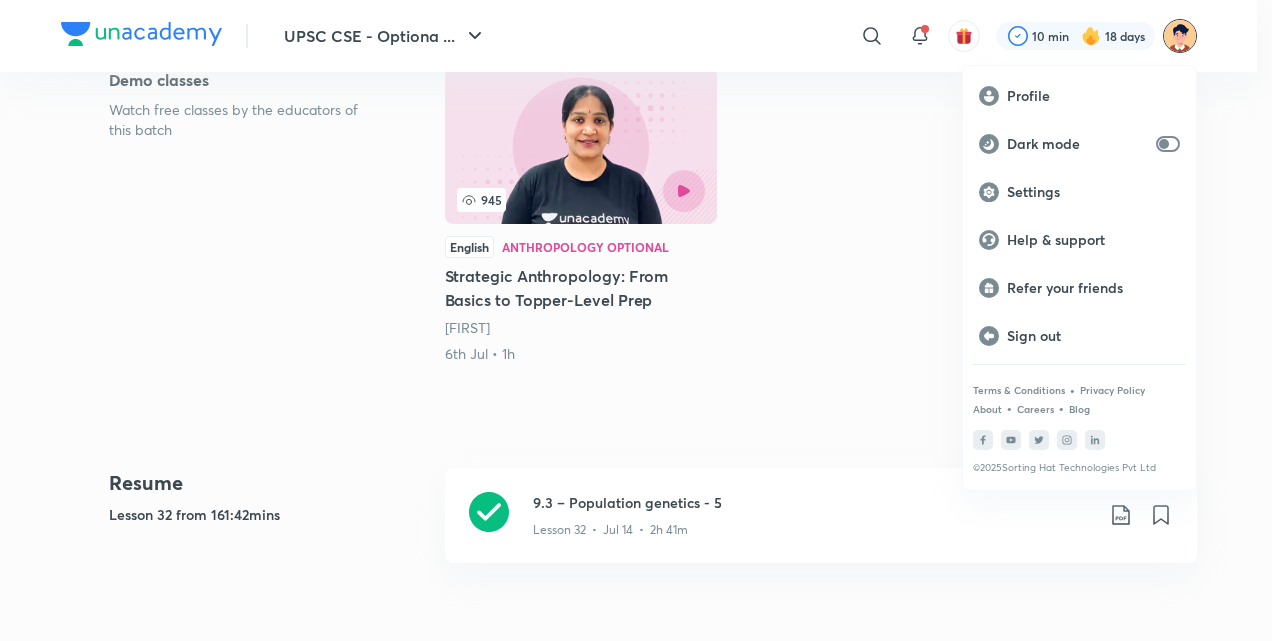 click at bounding box center [636, 320] 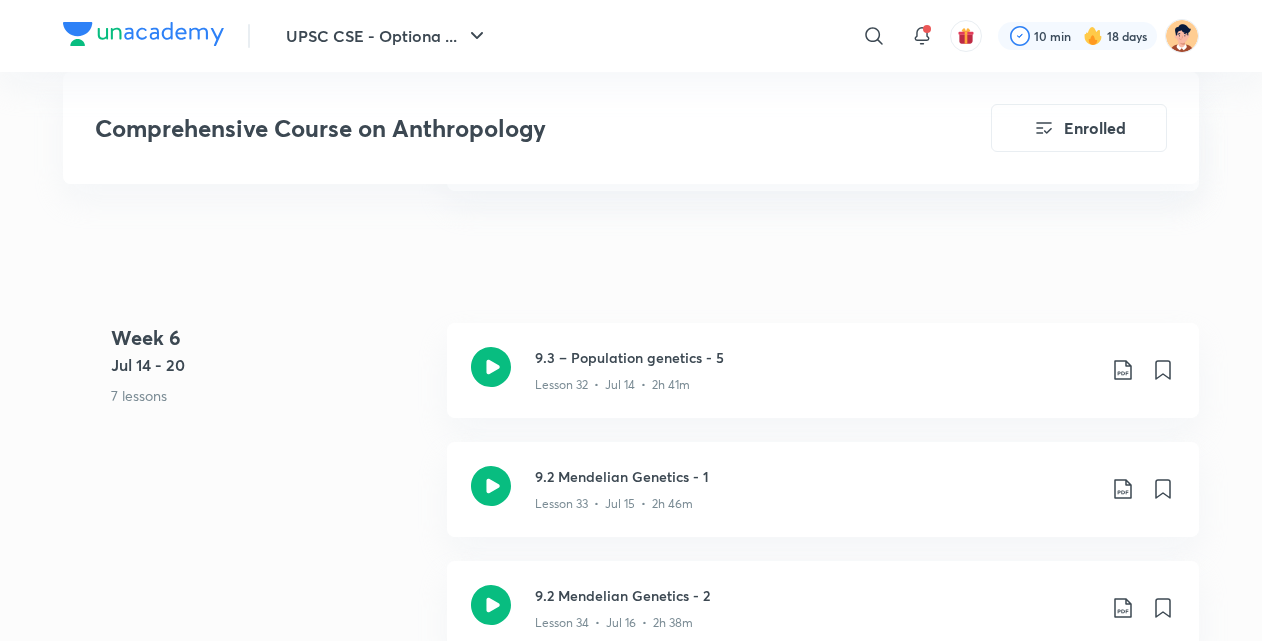 scroll, scrollTop: 5165, scrollLeft: 0, axis: vertical 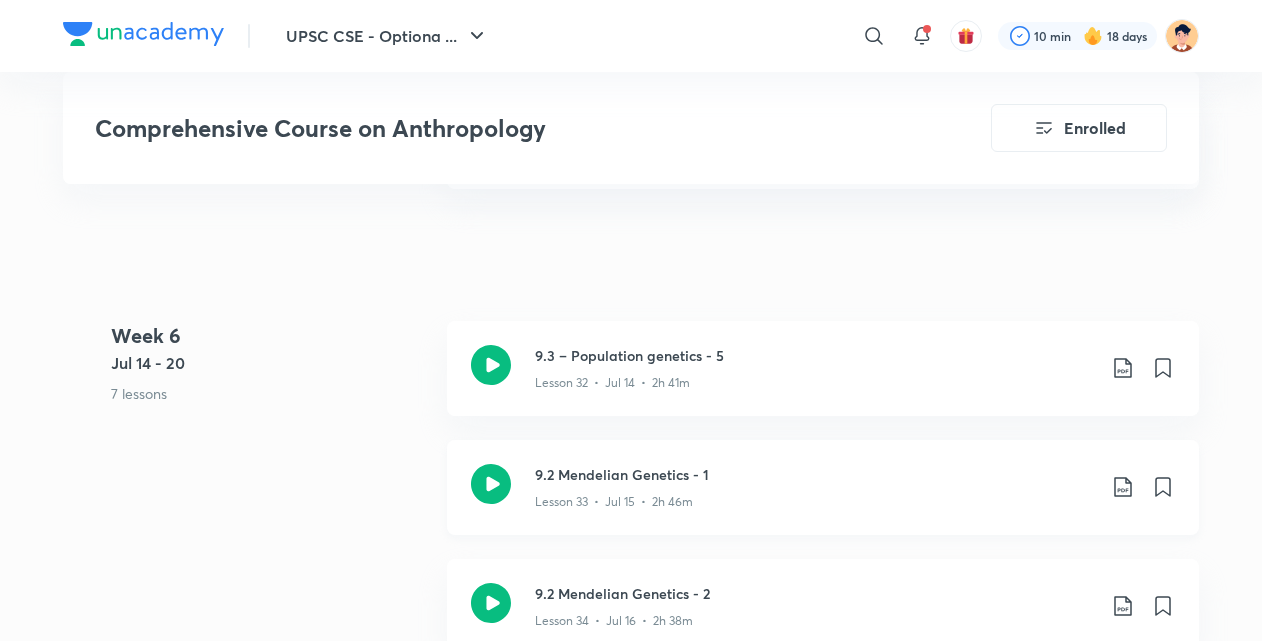 click 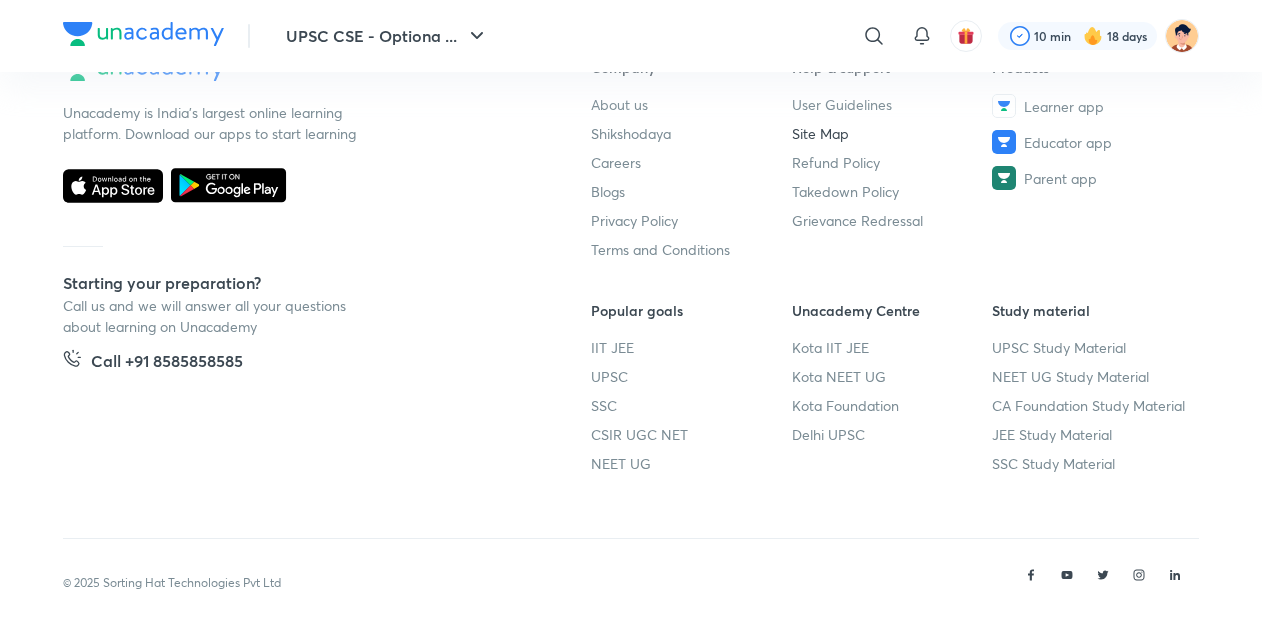 scroll, scrollTop: 1276, scrollLeft: 0, axis: vertical 